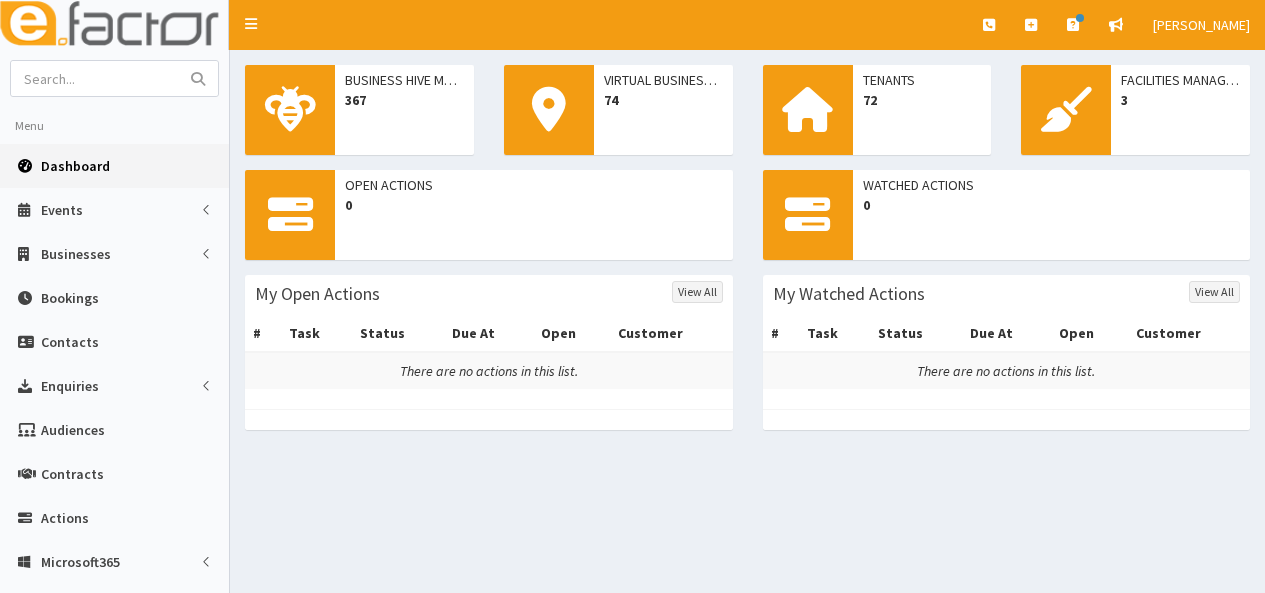 scroll, scrollTop: 0, scrollLeft: 0, axis: both 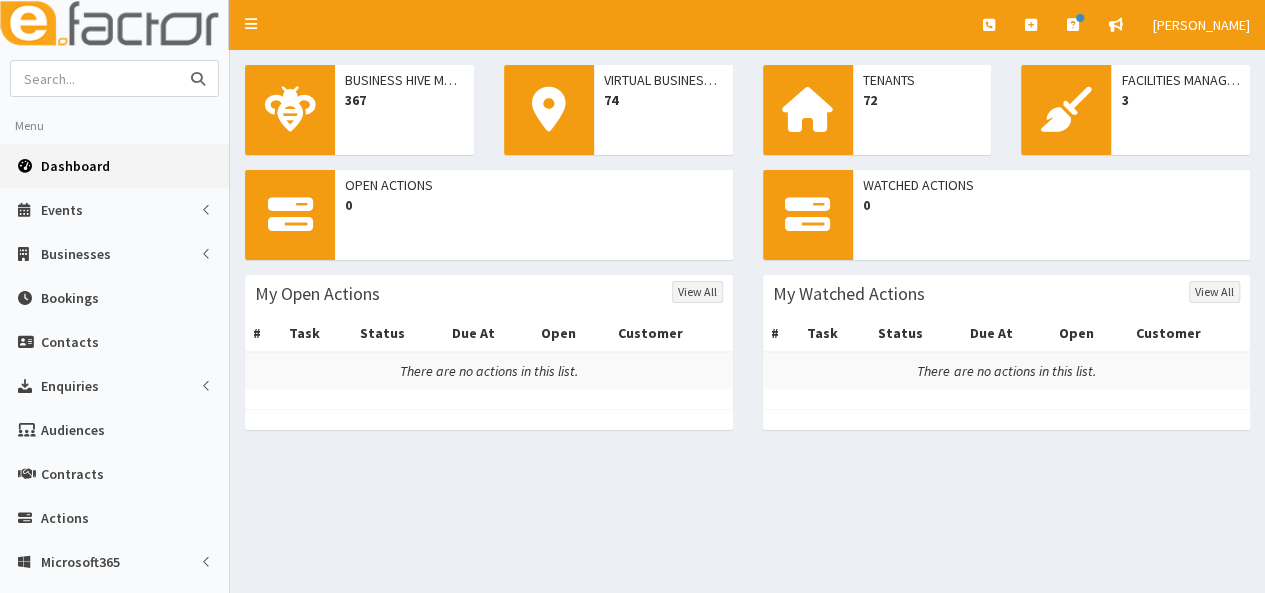 click at bounding box center (95, 78) 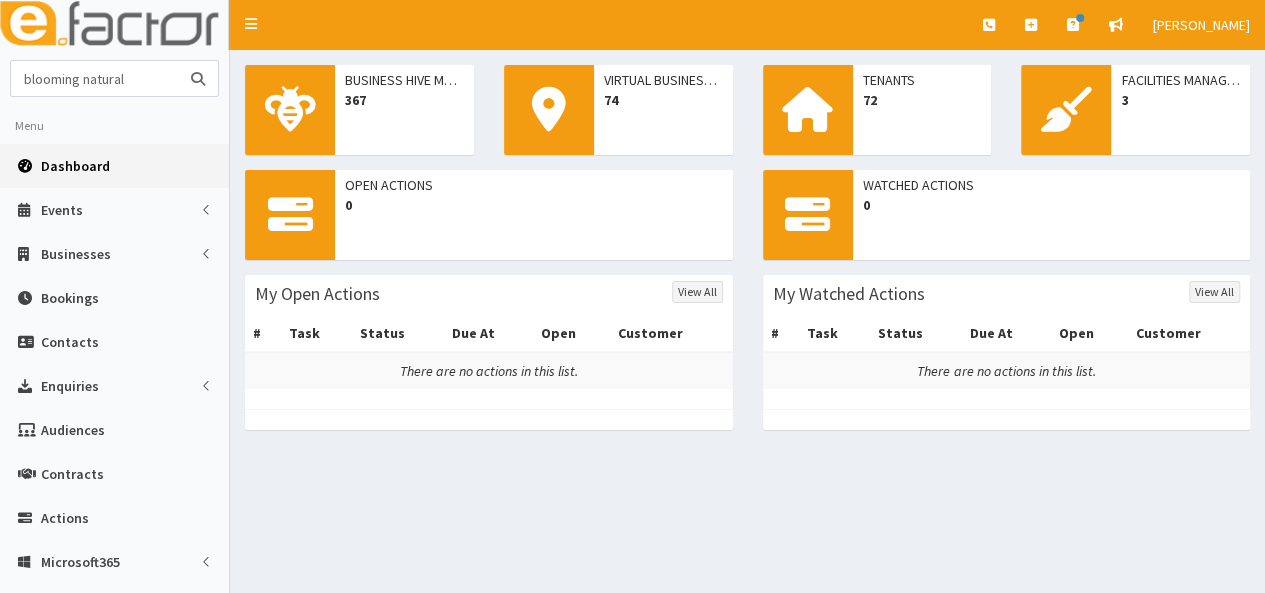 type on "blooming natural" 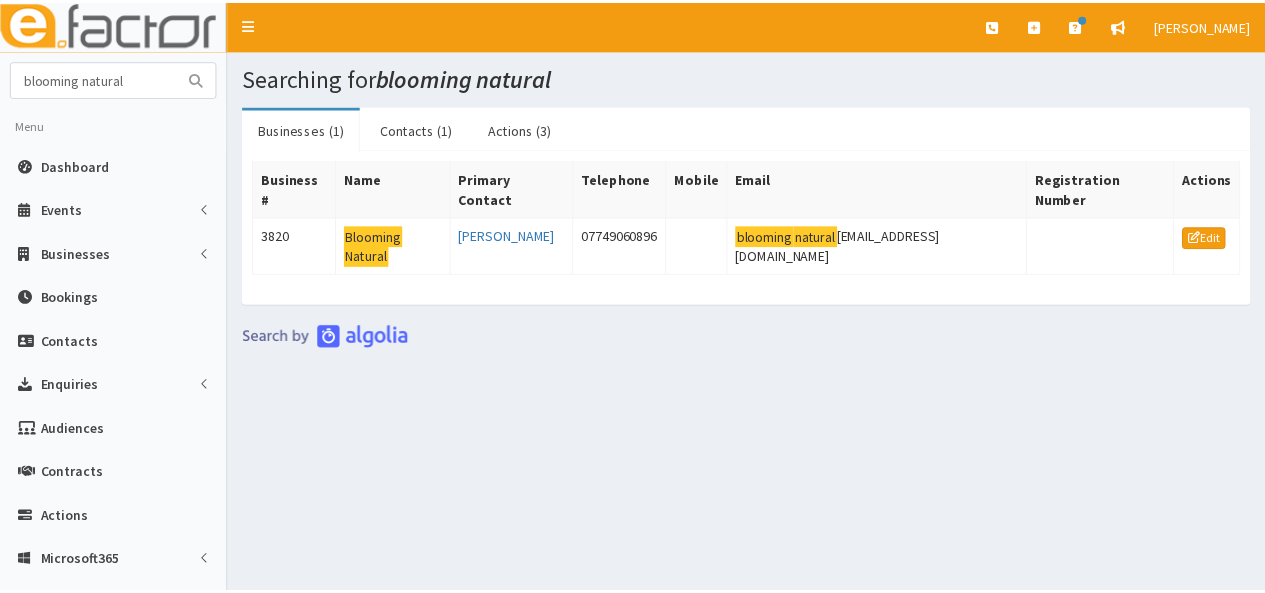 scroll, scrollTop: 0, scrollLeft: 0, axis: both 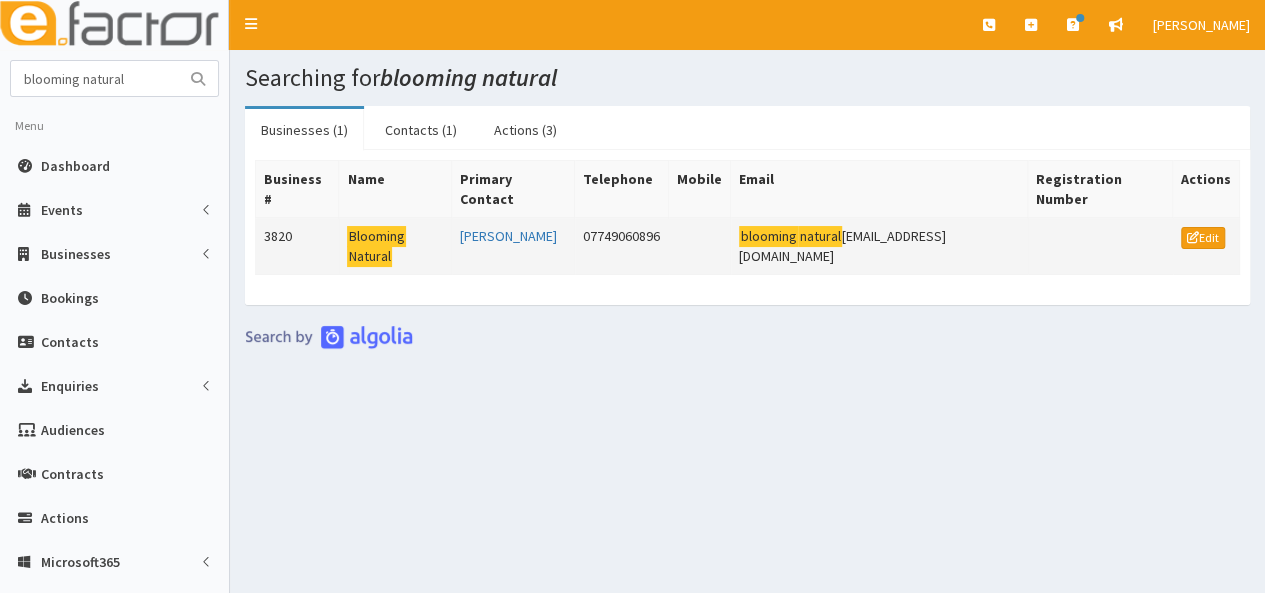 click on "Natural" 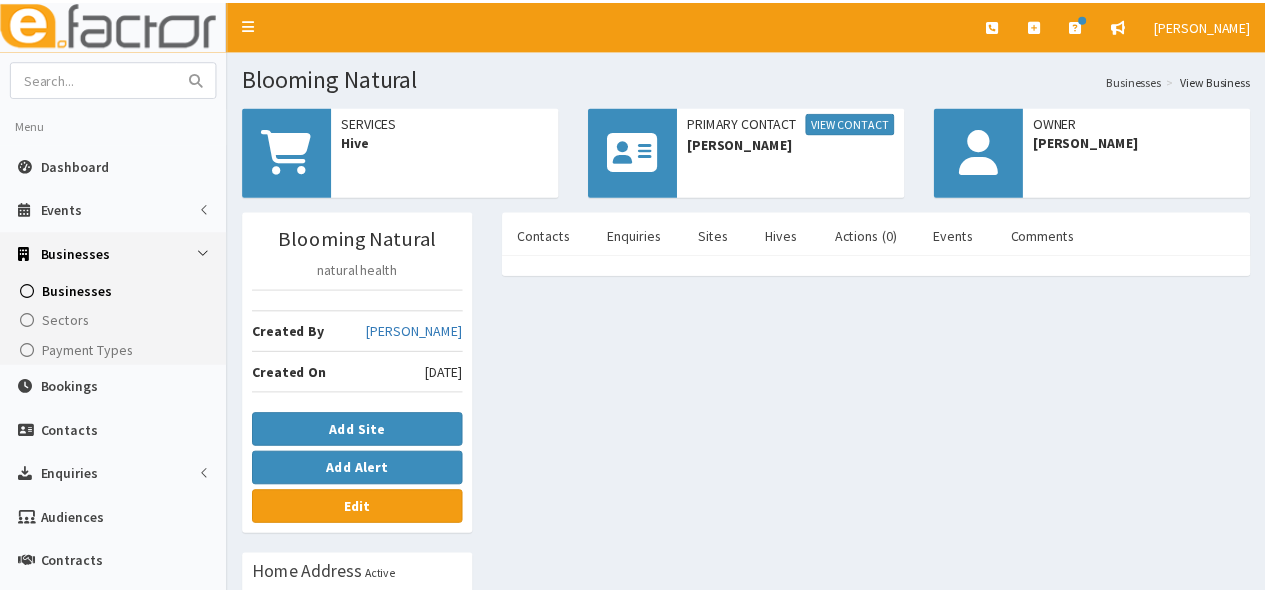 scroll, scrollTop: 0, scrollLeft: 0, axis: both 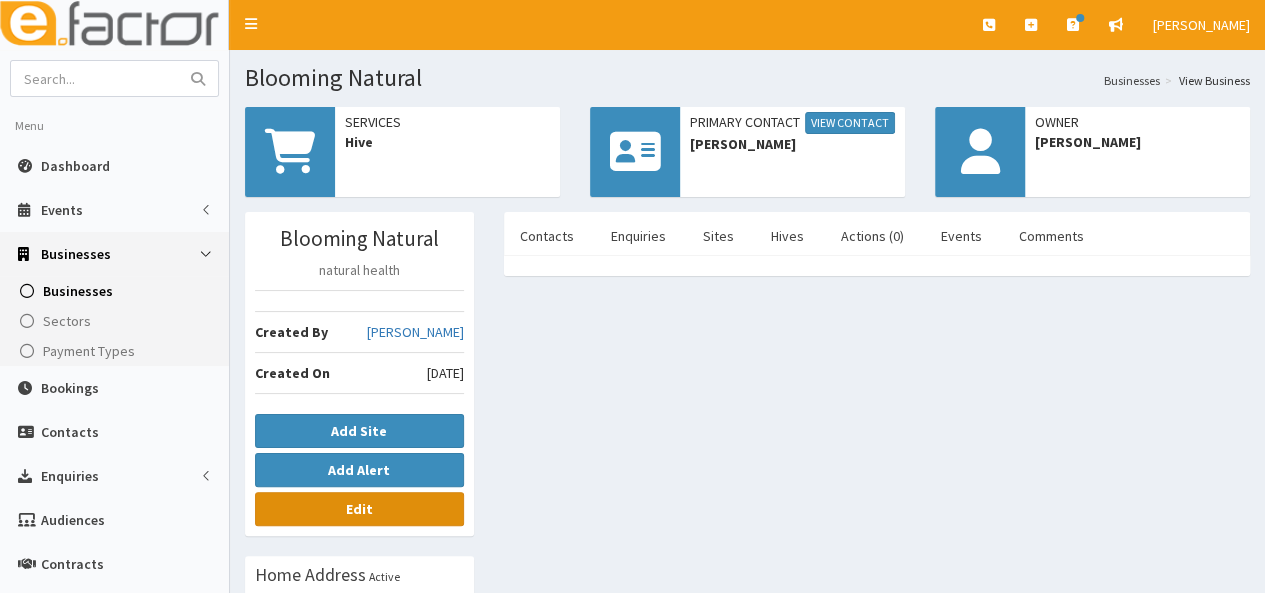 click on "Edit" at bounding box center (359, 509) 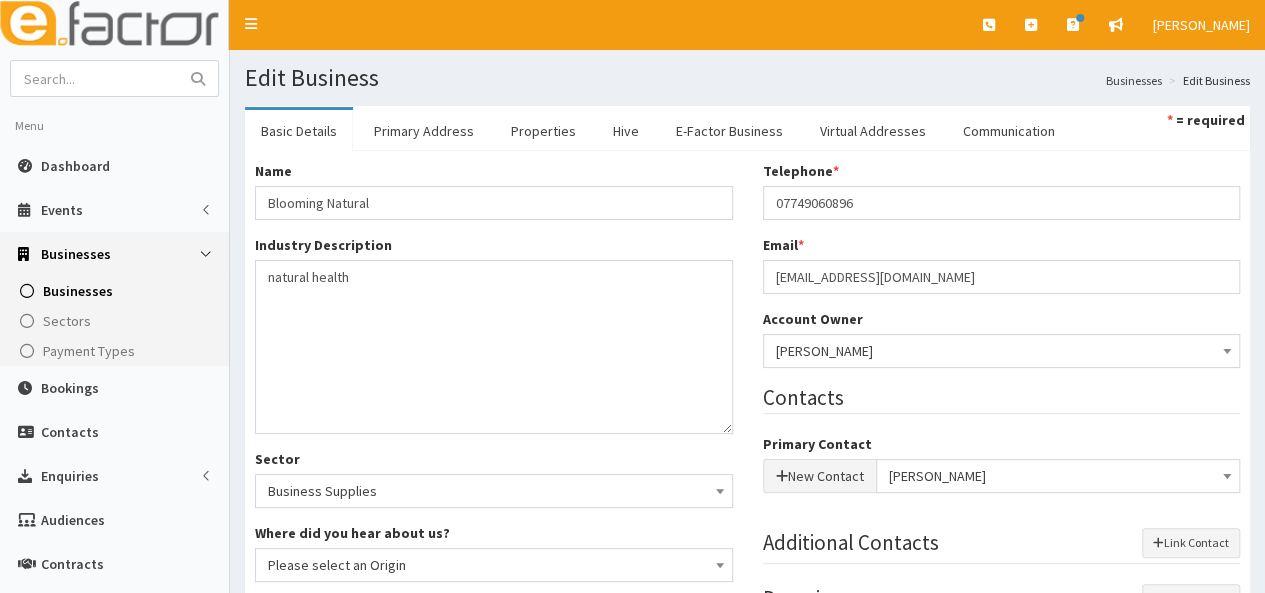 scroll, scrollTop: 0, scrollLeft: 0, axis: both 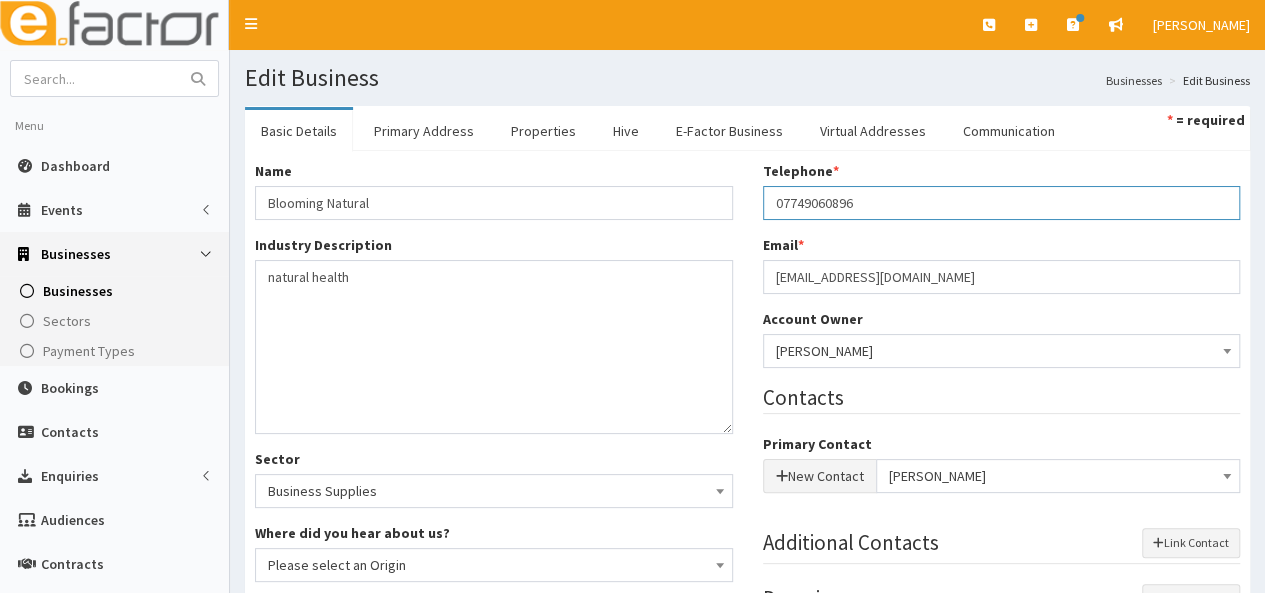 drag, startPoint x: 858, startPoint y: 203, endPoint x: 773, endPoint y: 198, distance: 85.146935 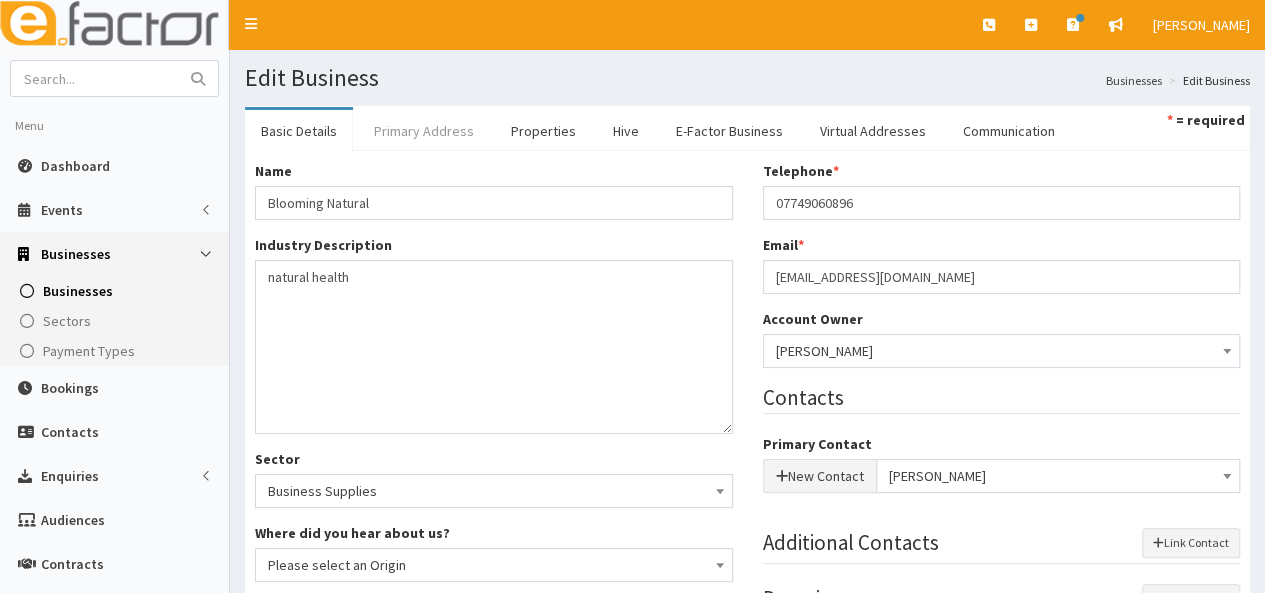 click on "Primary Address" at bounding box center (424, 131) 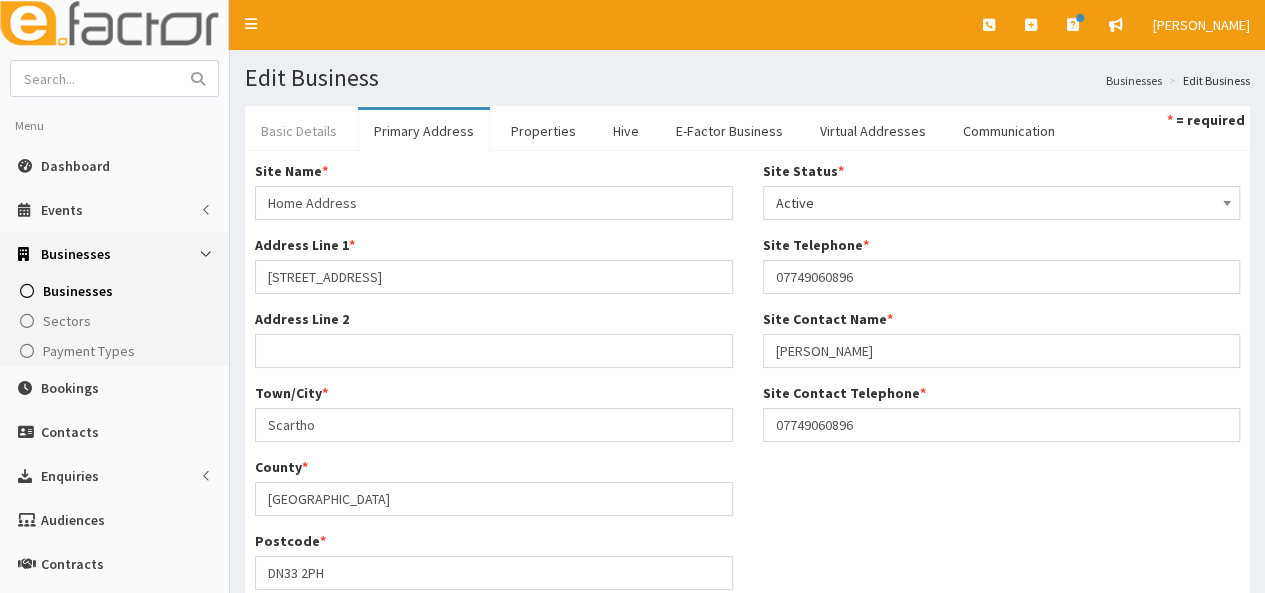 click on "Basic Details" at bounding box center (299, 131) 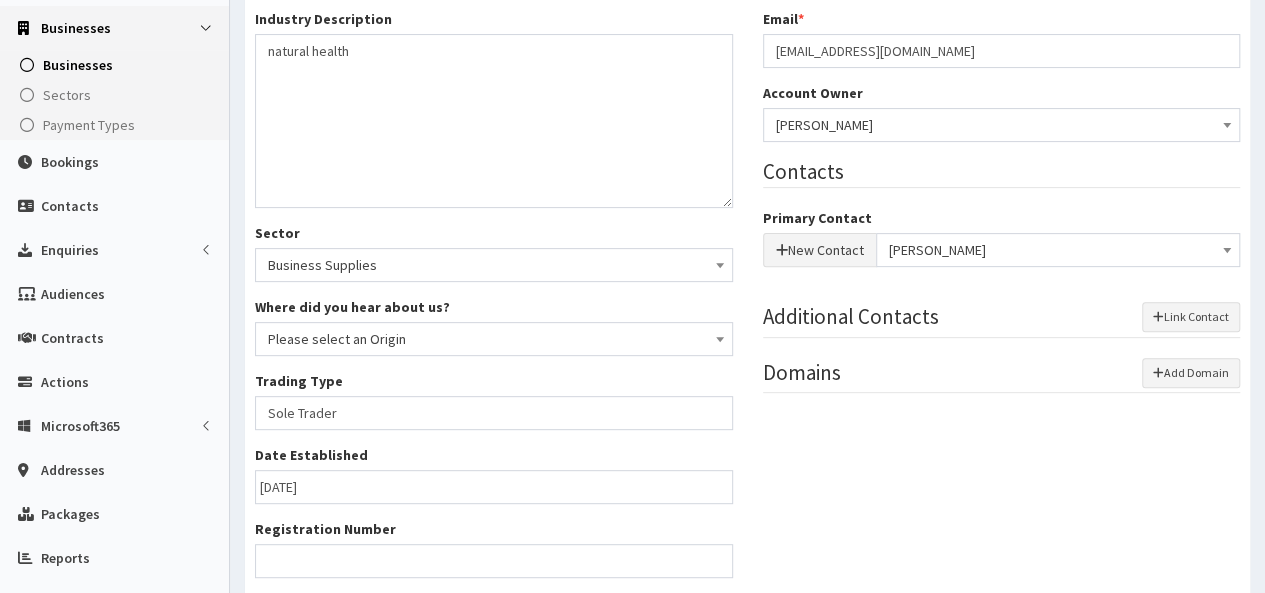 scroll, scrollTop: 372, scrollLeft: 0, axis: vertical 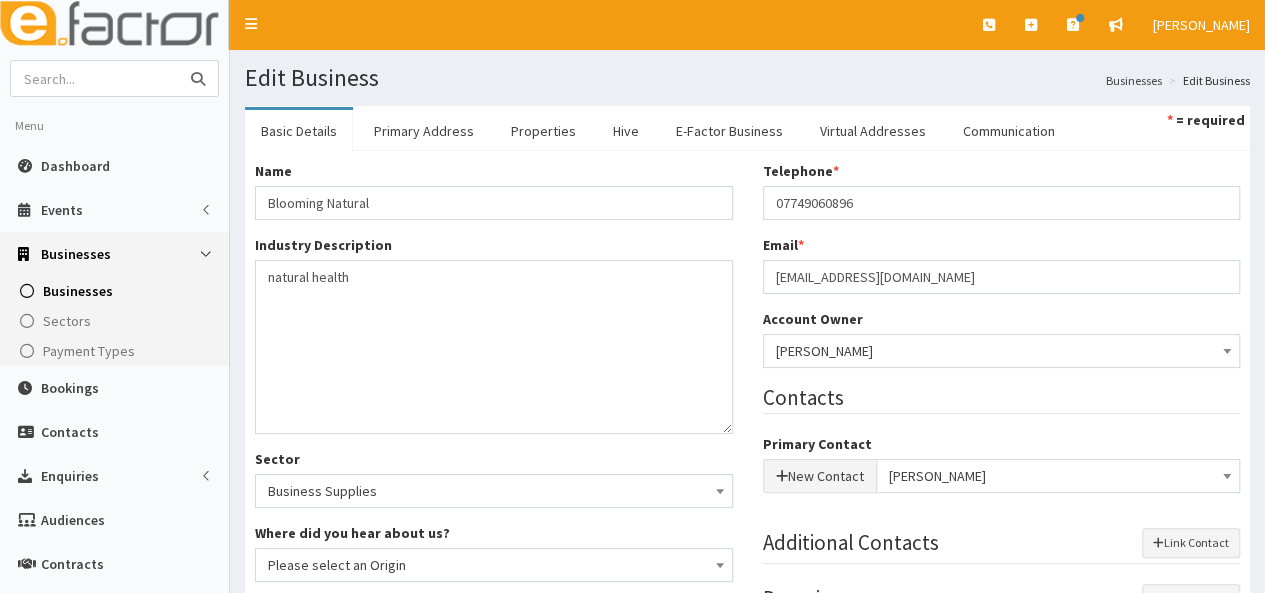 click at bounding box center [95, 78] 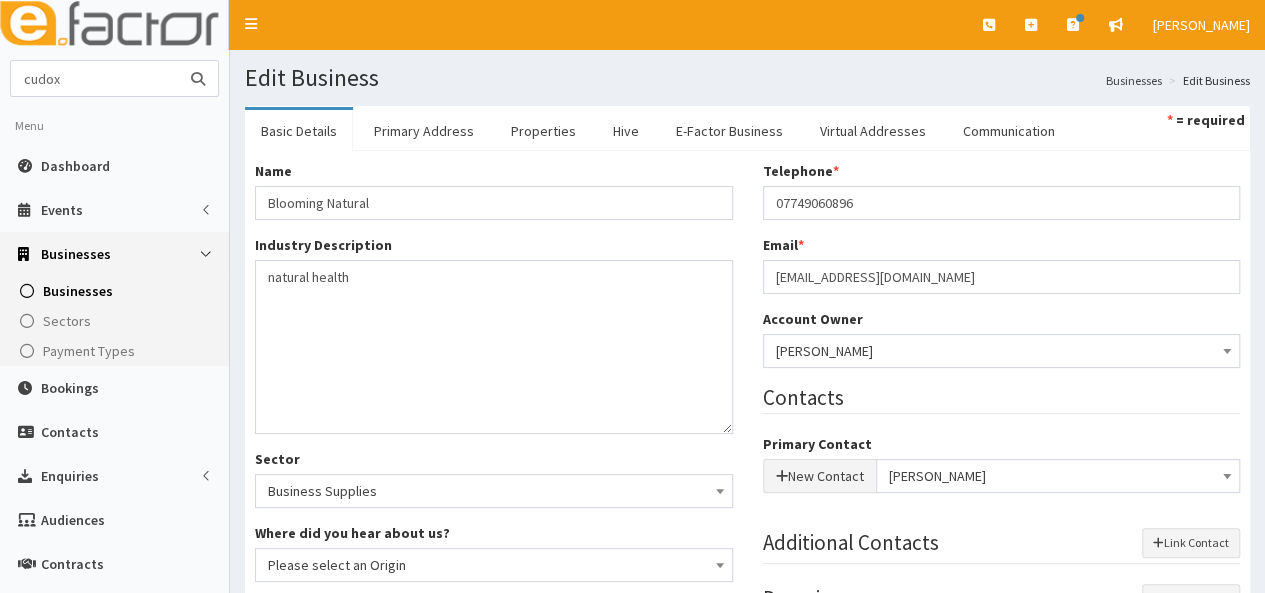 type on "cudox" 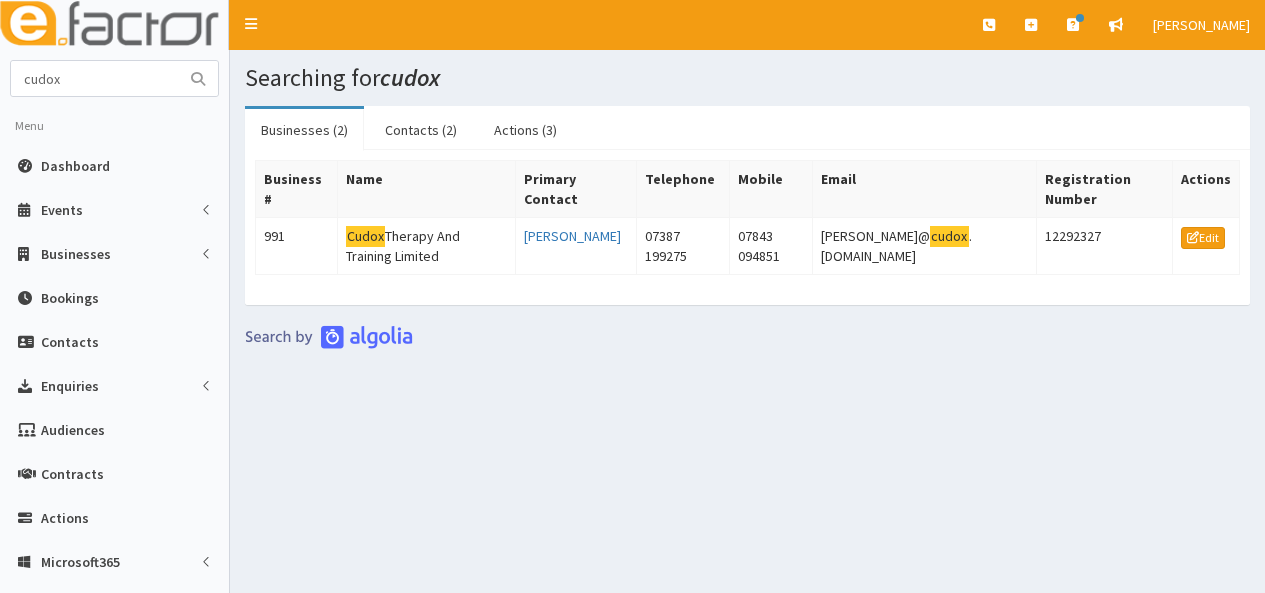 scroll, scrollTop: 0, scrollLeft: 0, axis: both 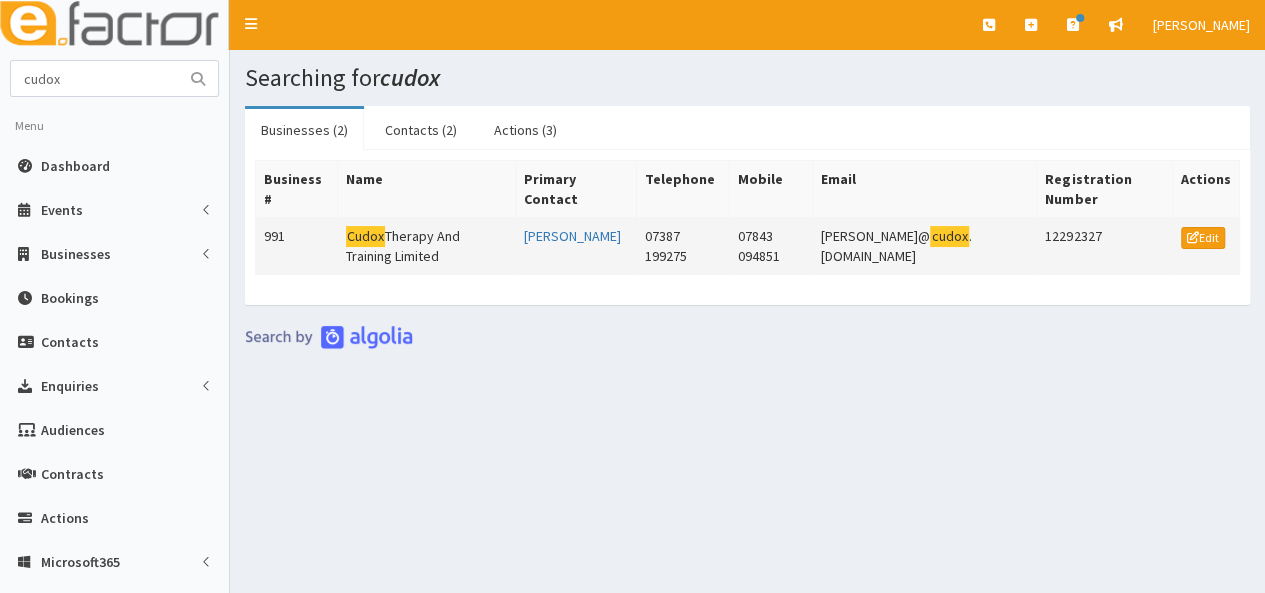 click on "Cudox  Therapy And Training Limited" at bounding box center [426, 246] 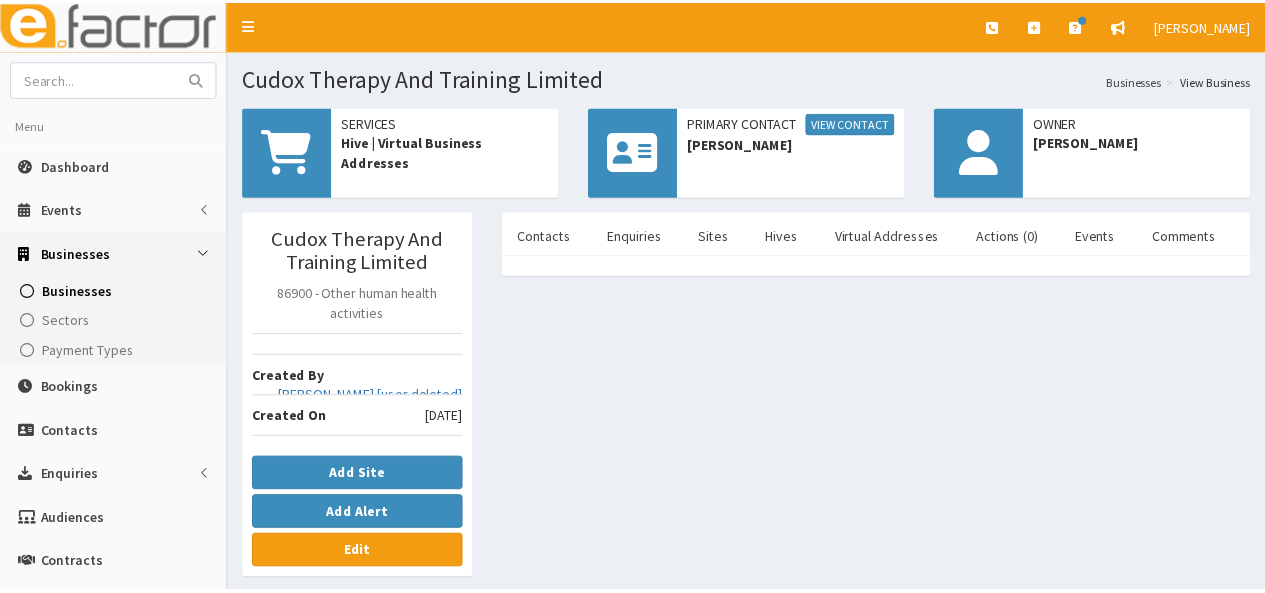 scroll, scrollTop: 0, scrollLeft: 0, axis: both 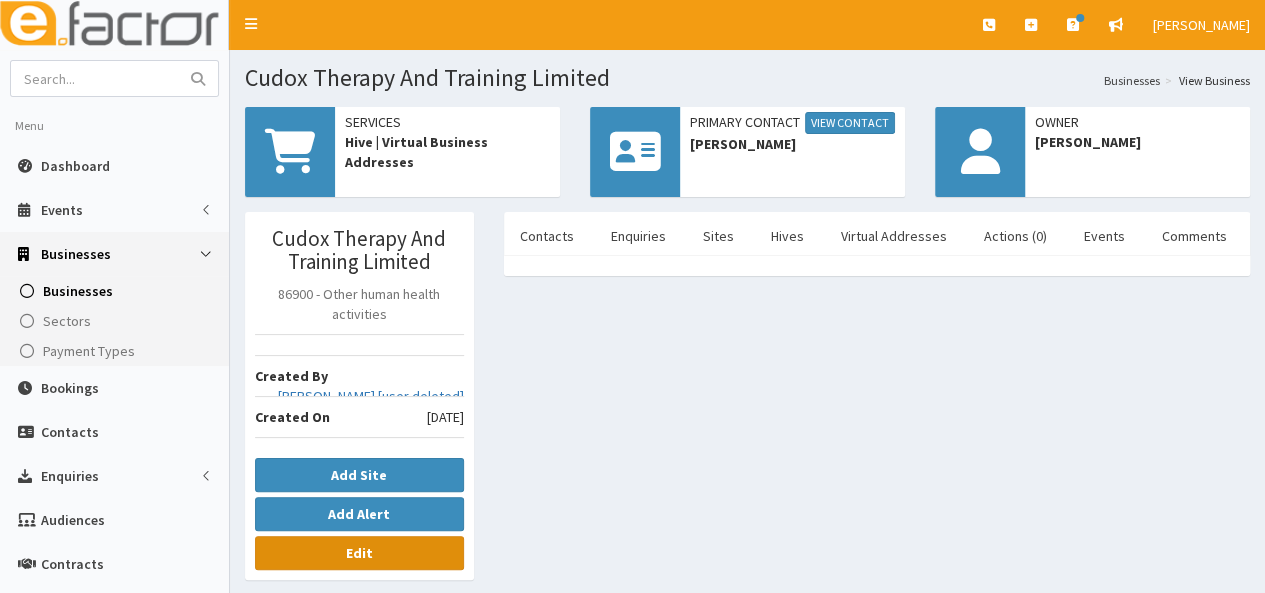 click on "Edit" at bounding box center [359, 553] 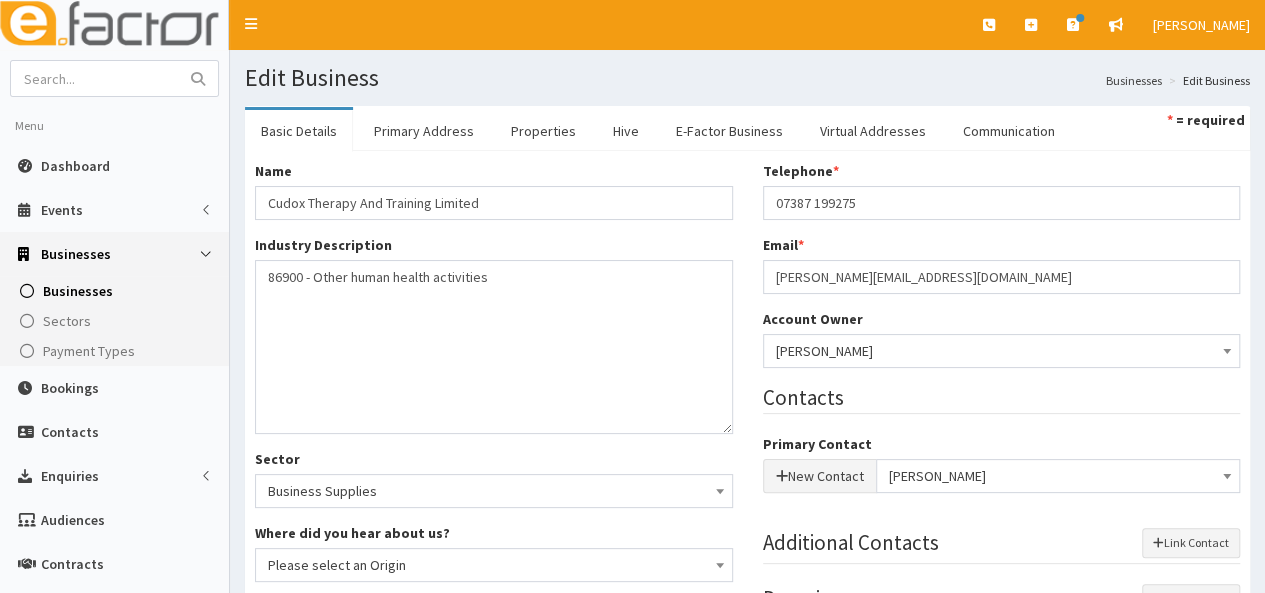 scroll, scrollTop: 0, scrollLeft: 0, axis: both 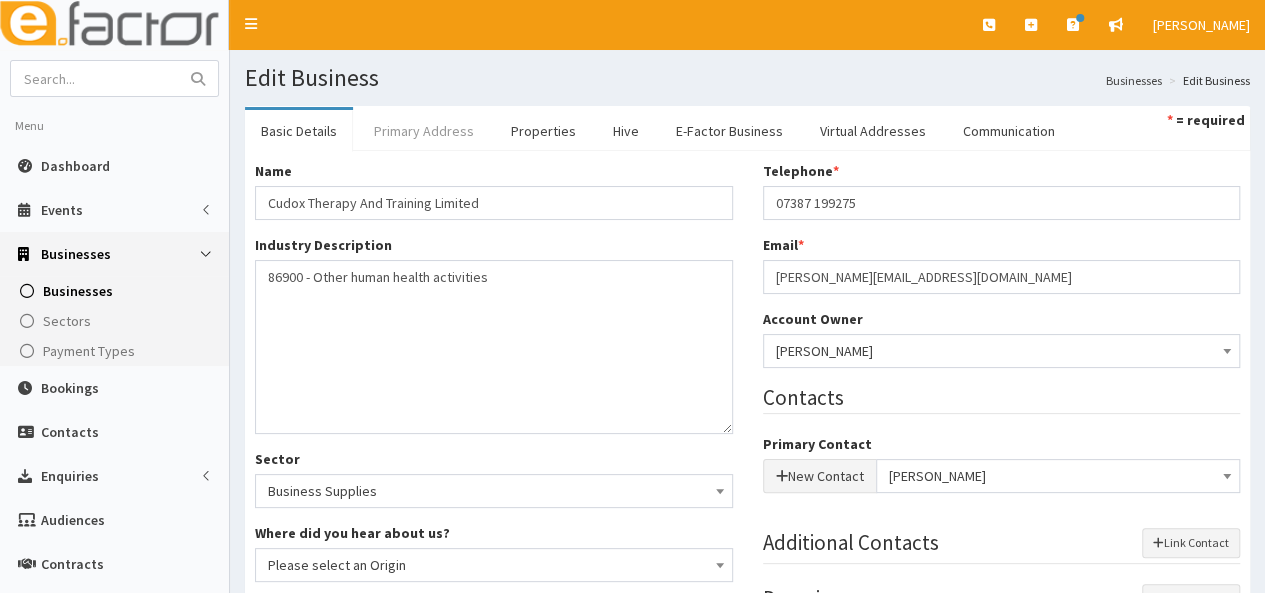 click on "Primary Address" at bounding box center [424, 131] 